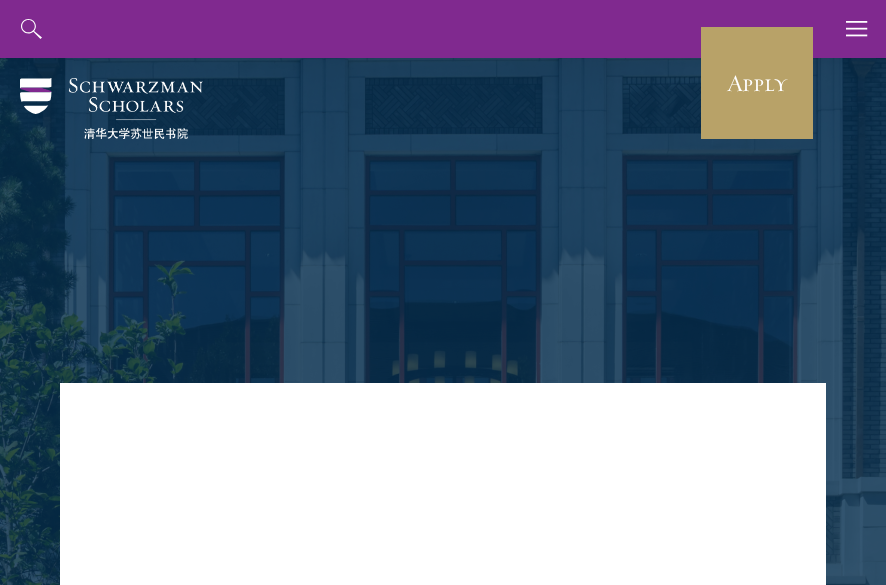 scroll, scrollTop: 0, scrollLeft: 0, axis: both 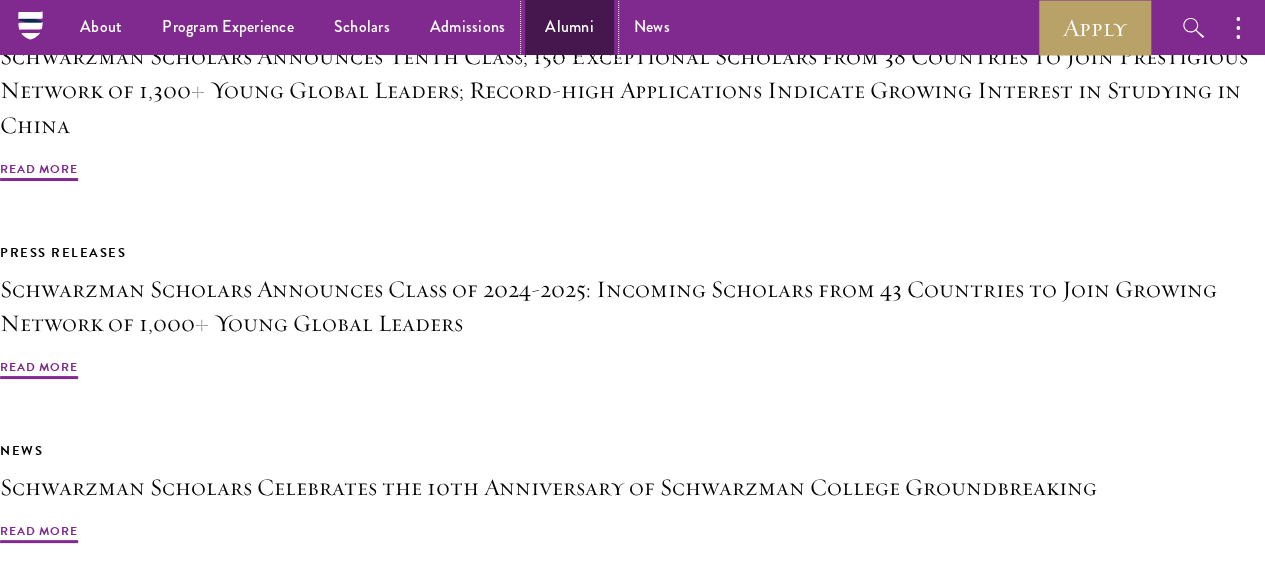 click on "Alumni" at bounding box center (569, 27) 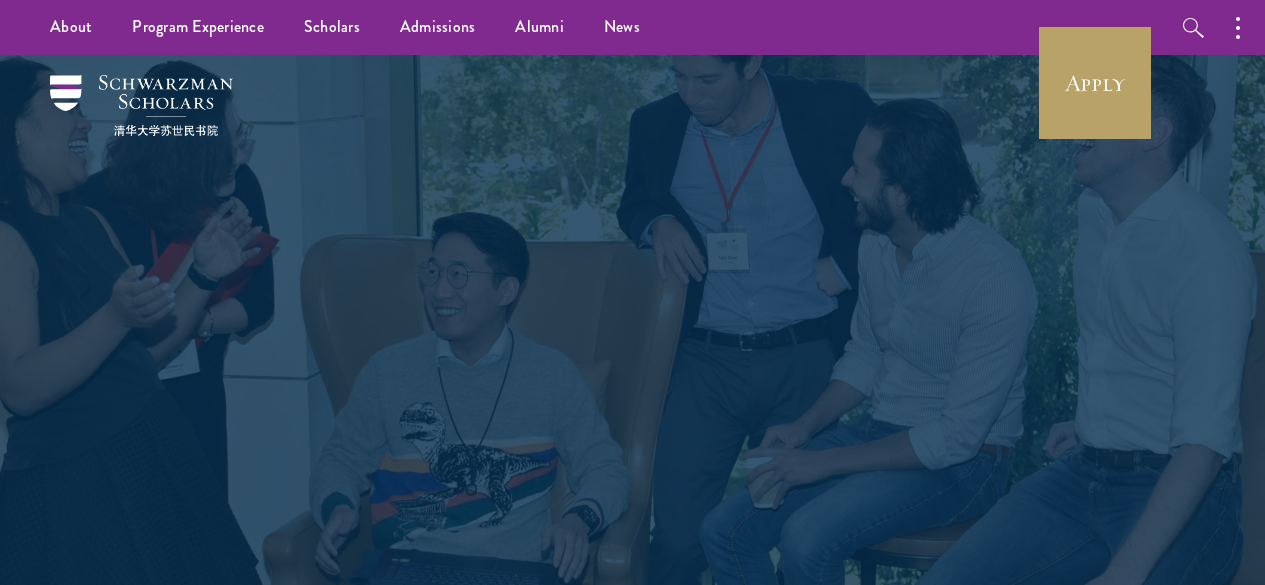 scroll, scrollTop: 0, scrollLeft: 0, axis: both 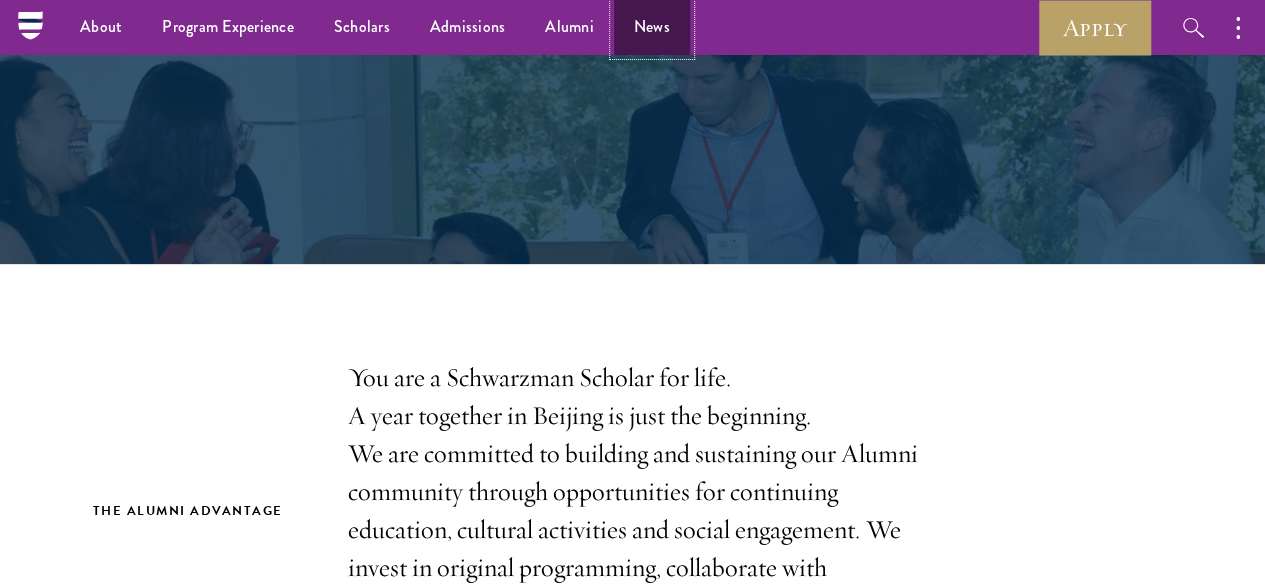 click on "News" at bounding box center [652, 27] 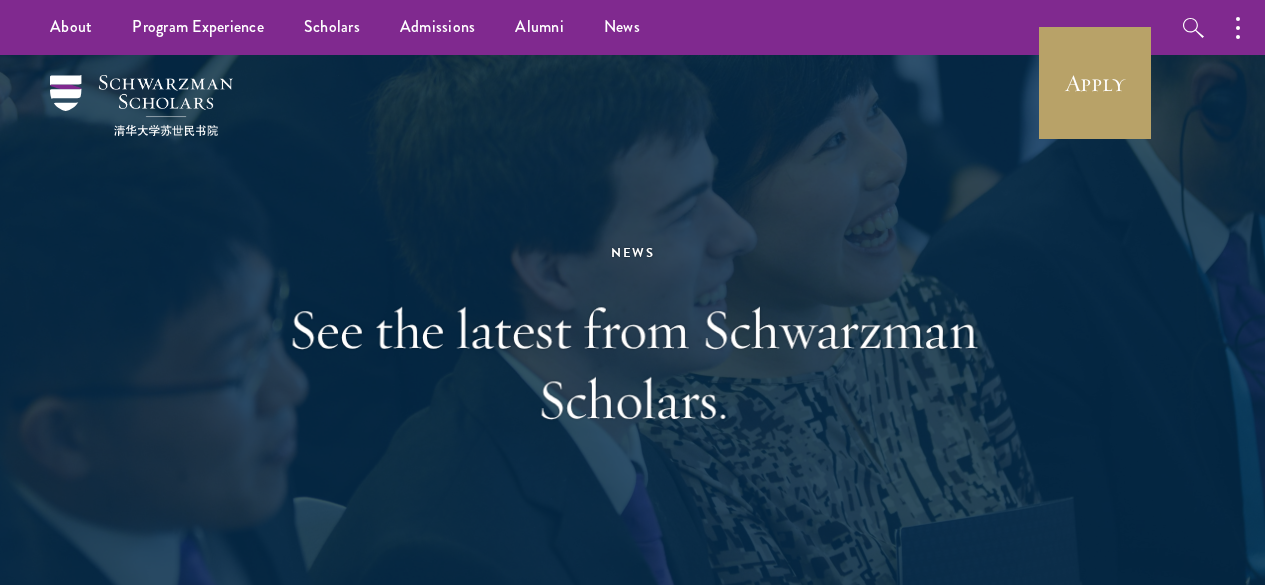 scroll, scrollTop: 0, scrollLeft: 0, axis: both 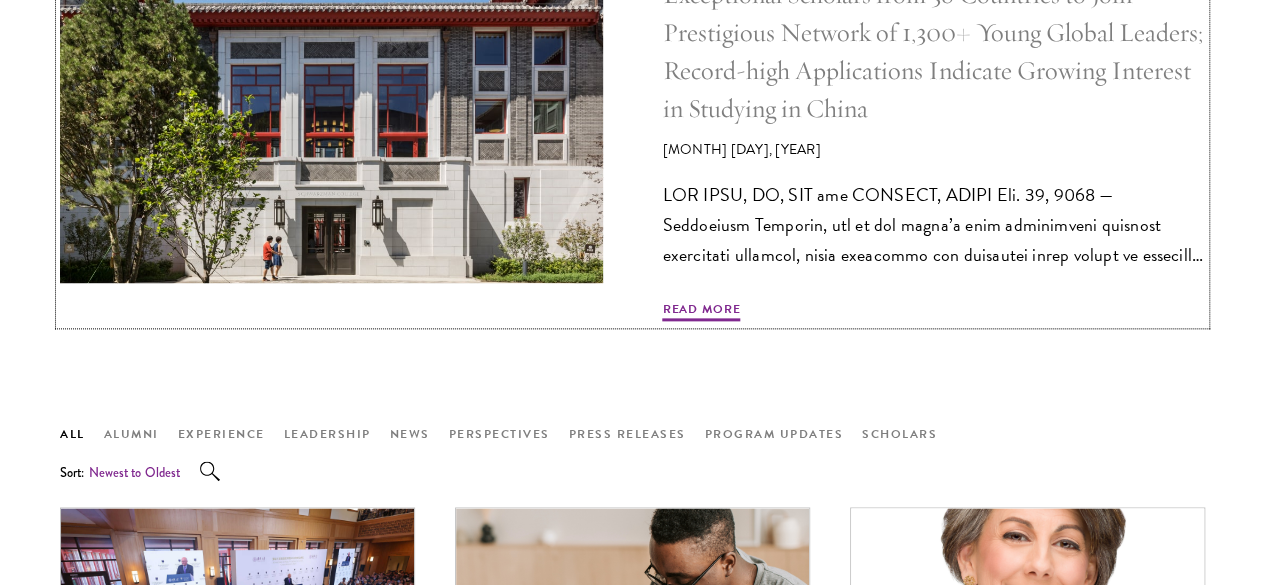 click on "Schwarzman Scholars Announces Tenth Class; 150 Exceptional Scholars from 38 Countries to Join Prestigious Network of 1,300+ Young  Global Leaders; Record-high Applications Indicate Growing Interest in Studying in China" at bounding box center [934, 33] 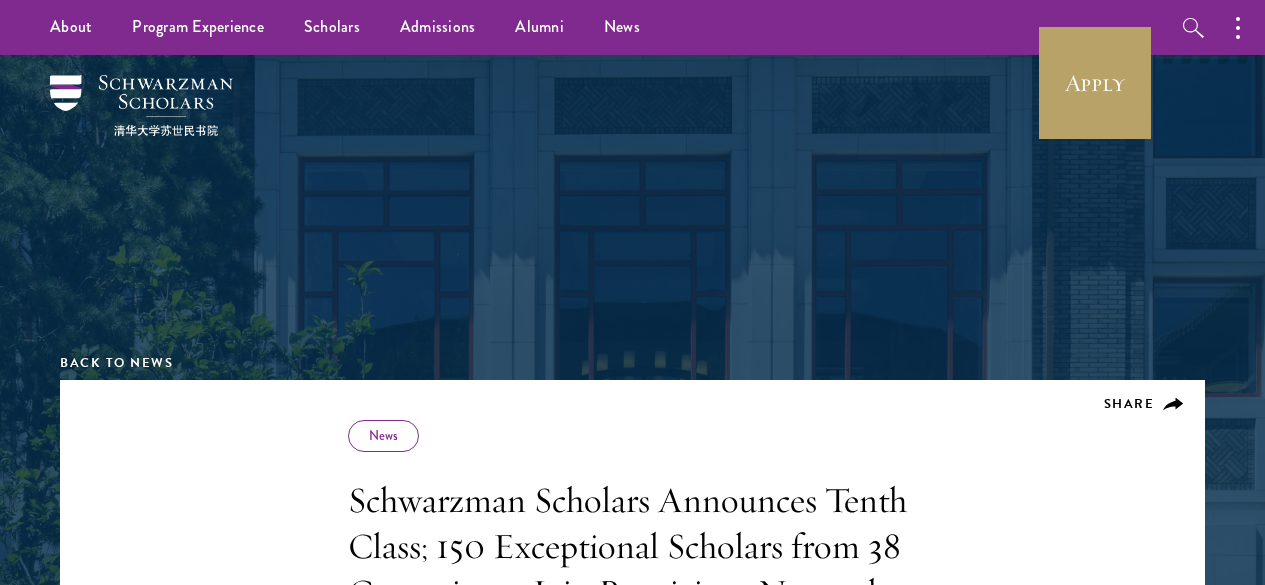 scroll, scrollTop: 0, scrollLeft: 0, axis: both 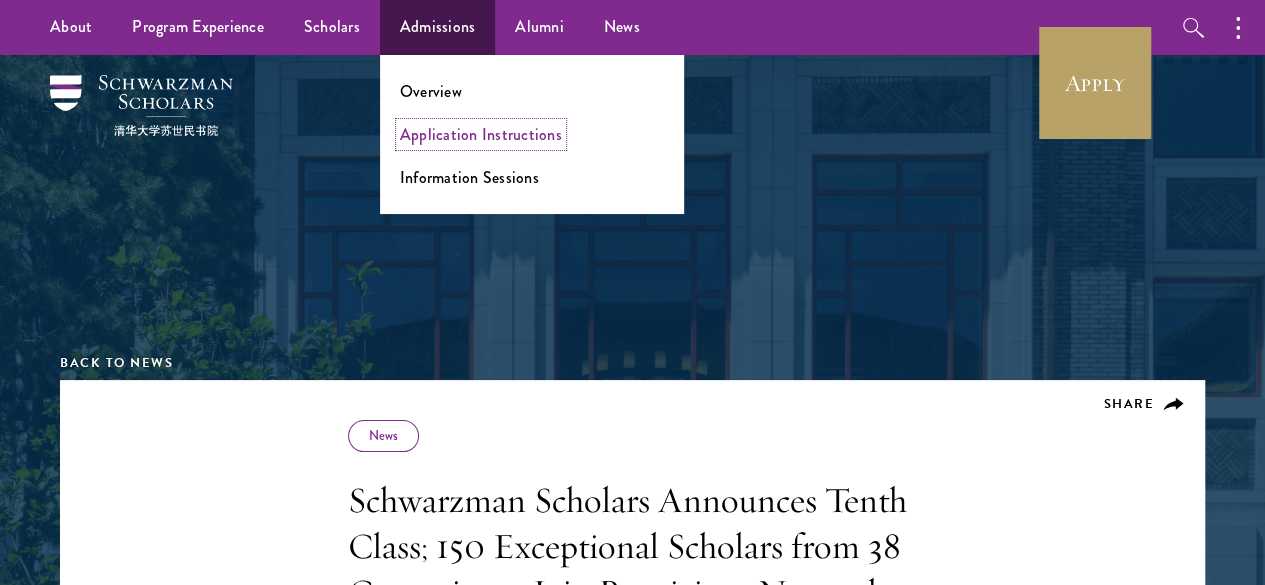 click on "Application Instructions" at bounding box center (481, 134) 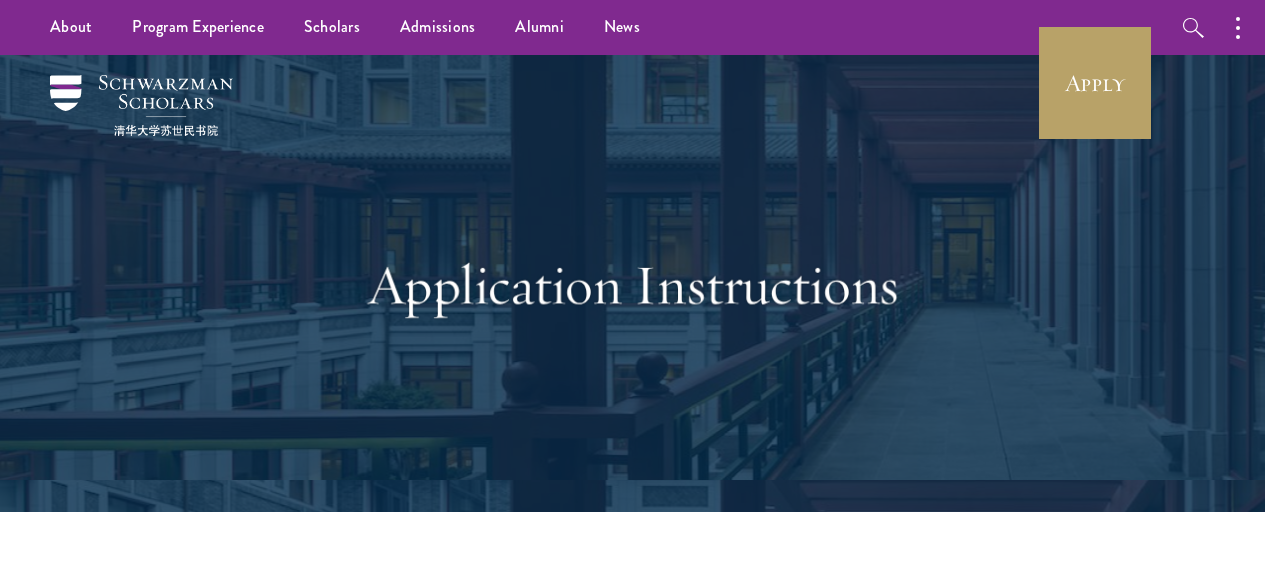 scroll, scrollTop: 0, scrollLeft: 0, axis: both 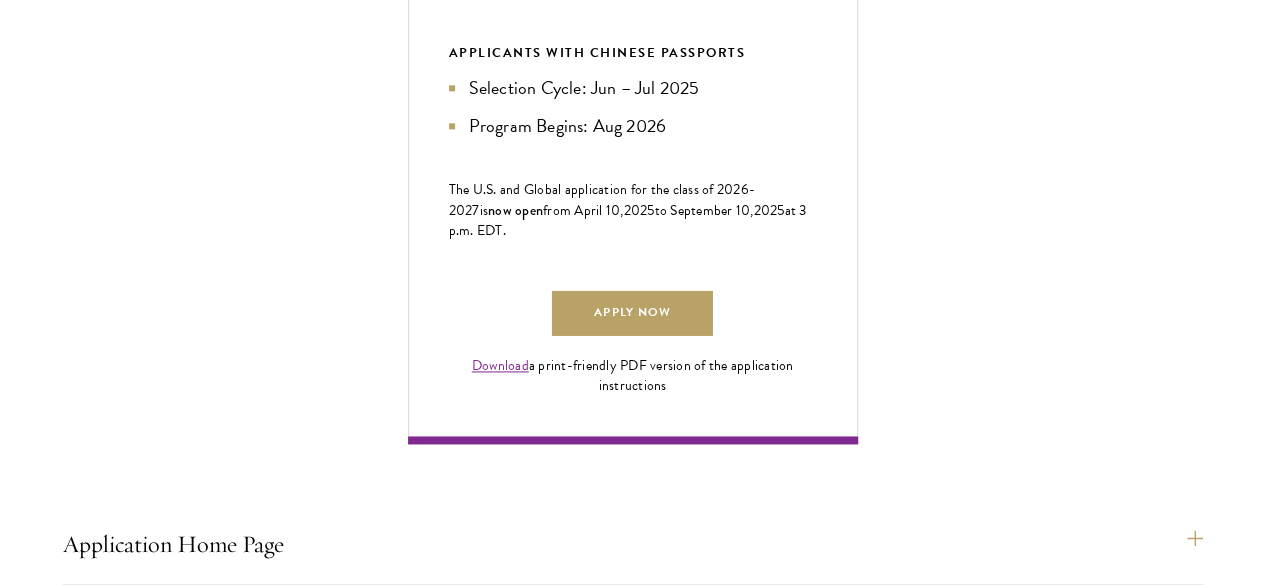 click on "Recommendations" at bounding box center [633, 1273] 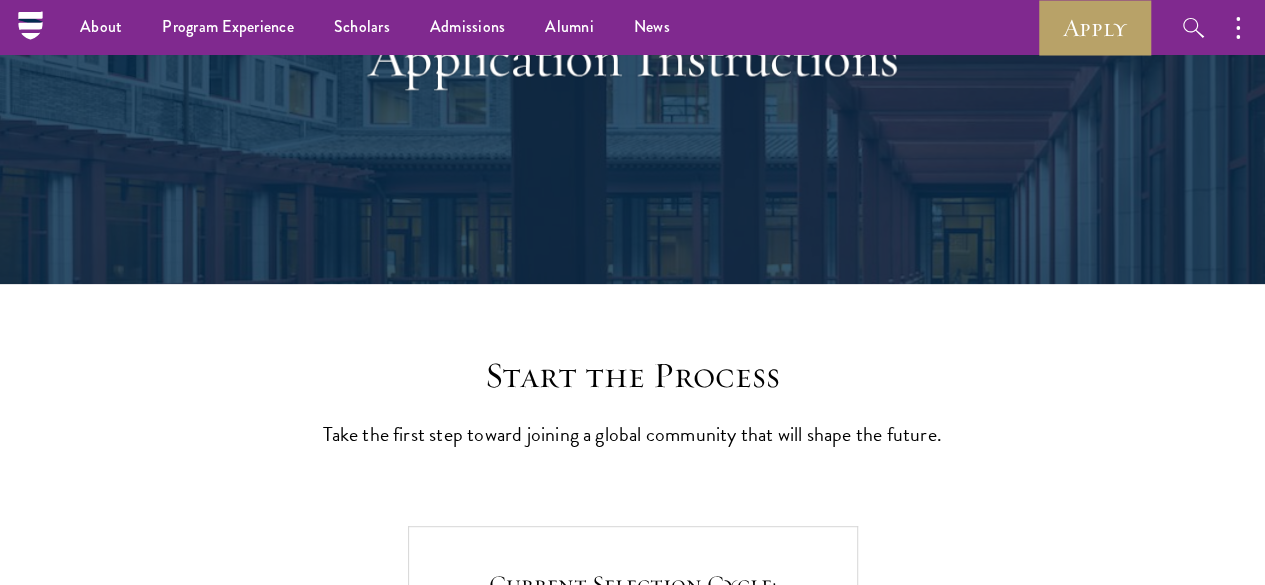 scroll, scrollTop: 226, scrollLeft: 0, axis: vertical 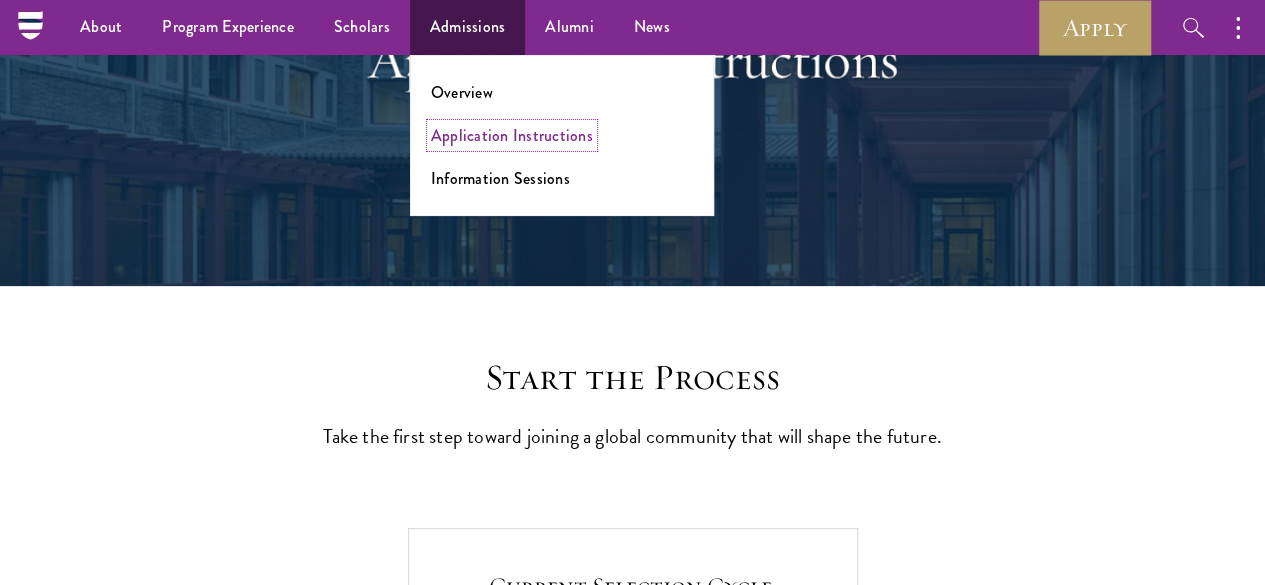 click on "Application Instructions" at bounding box center [512, 135] 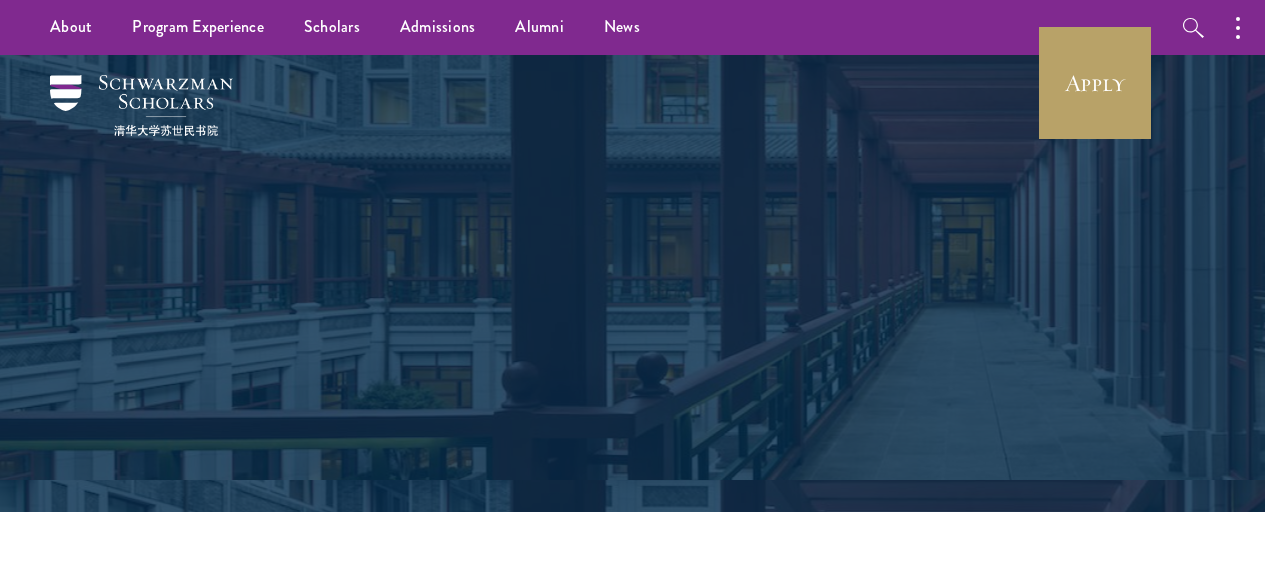 scroll, scrollTop: 0, scrollLeft: 0, axis: both 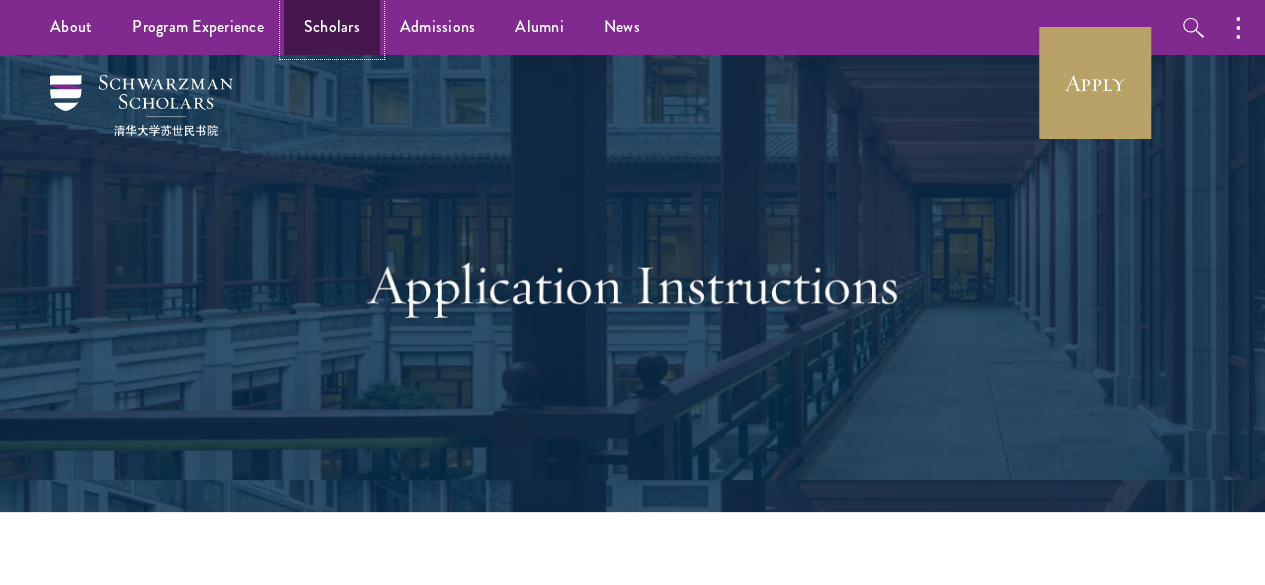 click on "Scholars" at bounding box center [332, 27] 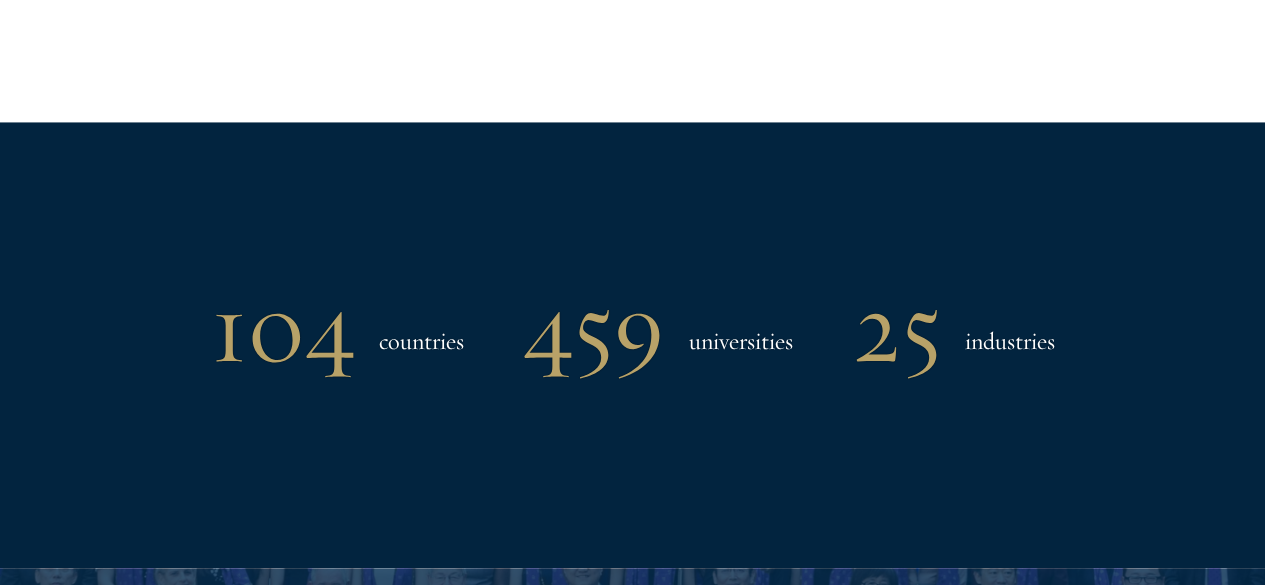 scroll, scrollTop: 1711, scrollLeft: 0, axis: vertical 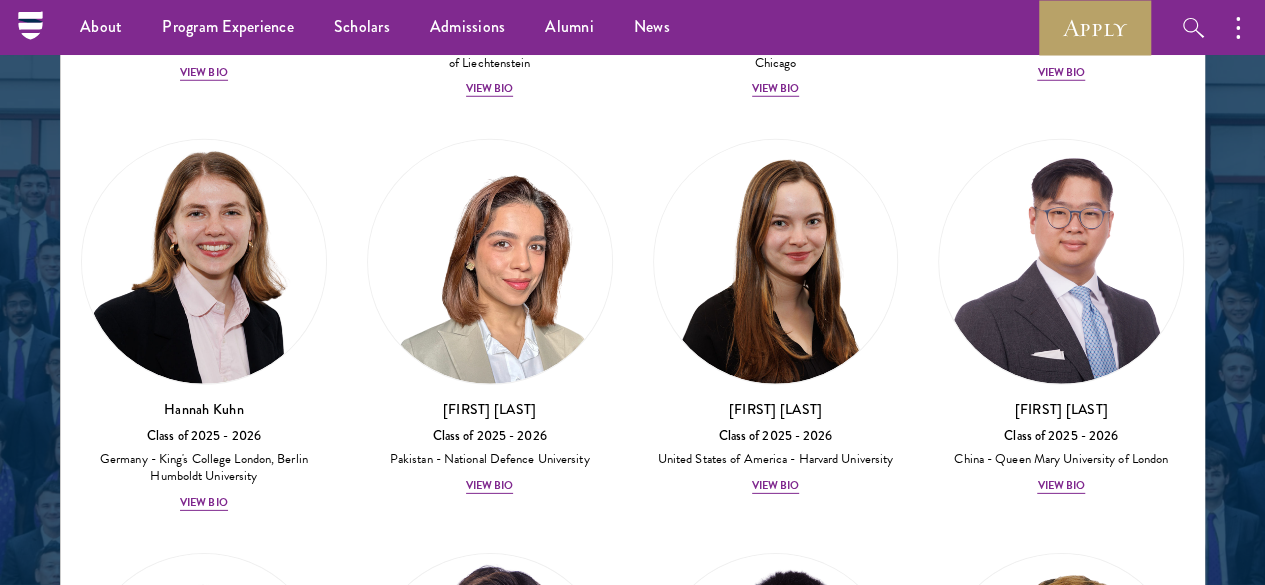 click on "View Bio" at bounding box center (776, 2985) 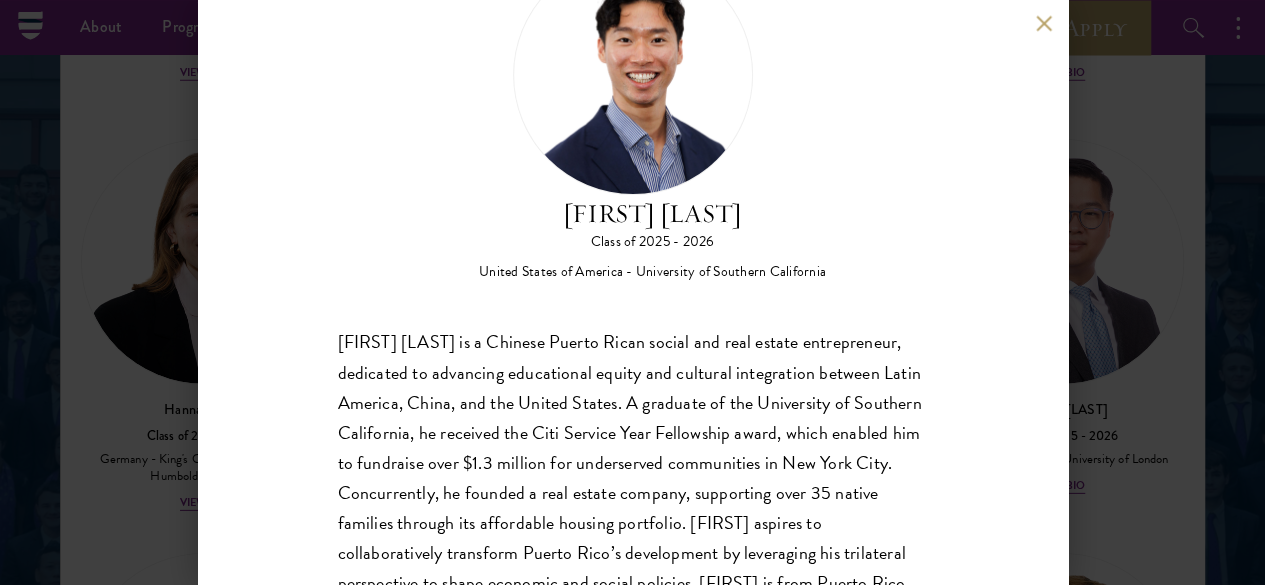scroll, scrollTop: 150, scrollLeft: 0, axis: vertical 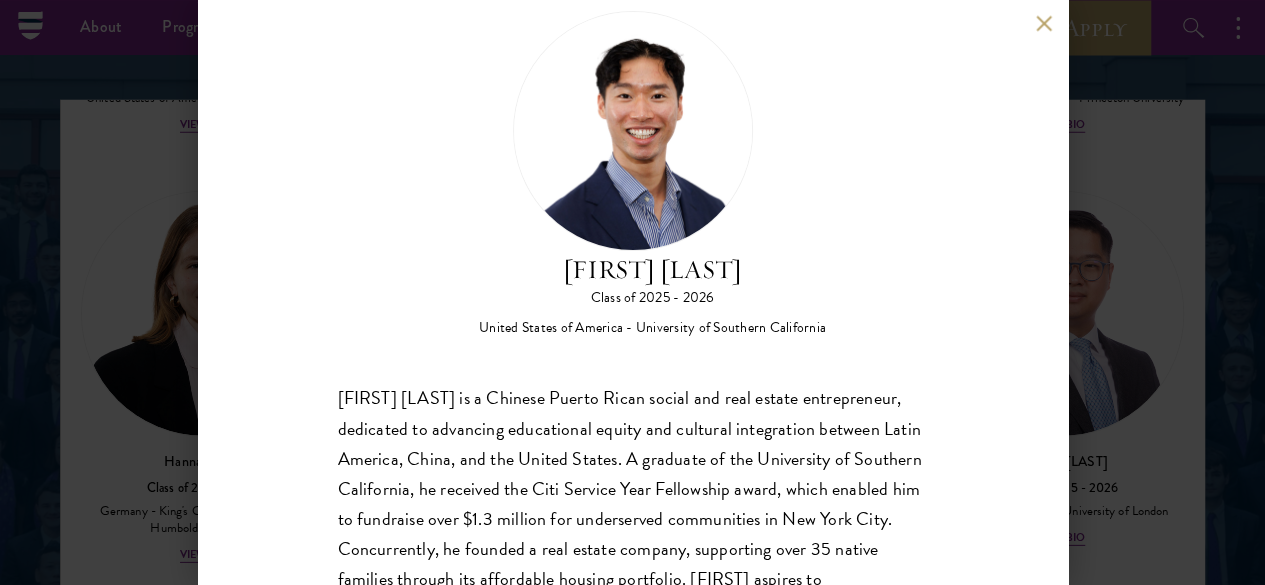 click at bounding box center (1044, 23) 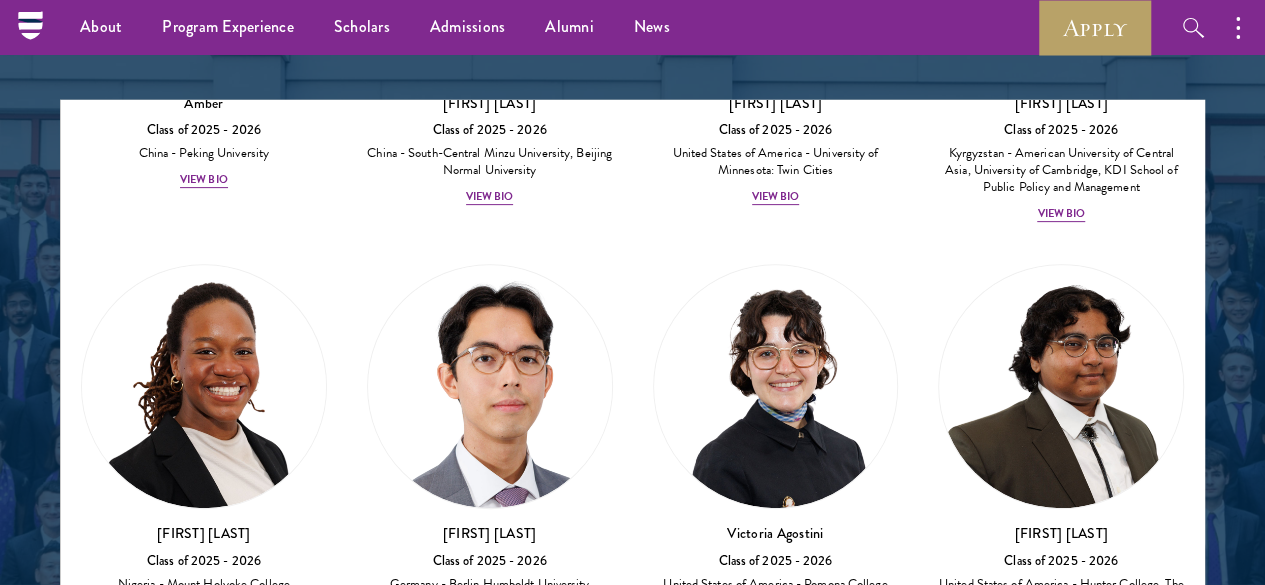 scroll, scrollTop: 0, scrollLeft: 0, axis: both 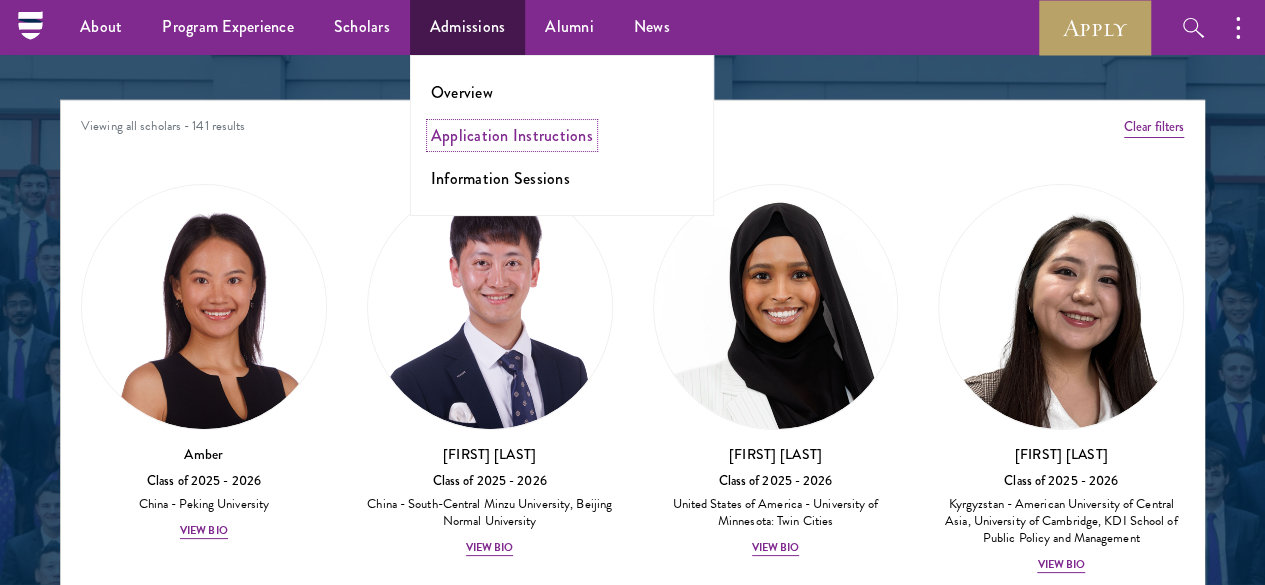 click on "Application Instructions" at bounding box center [512, 135] 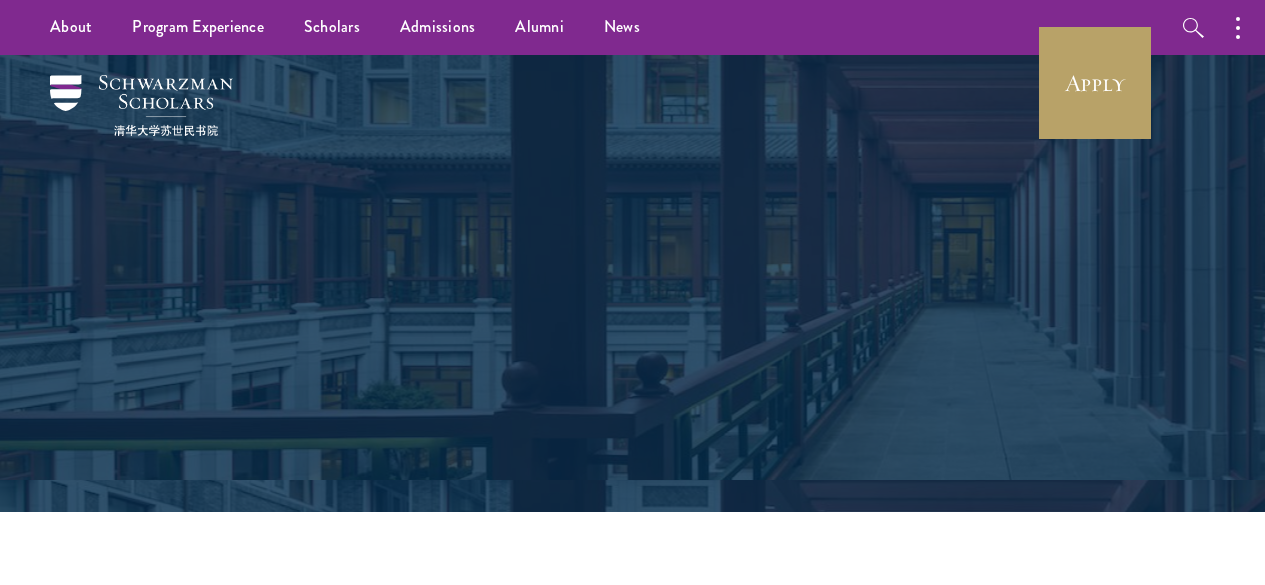 scroll, scrollTop: 0, scrollLeft: 0, axis: both 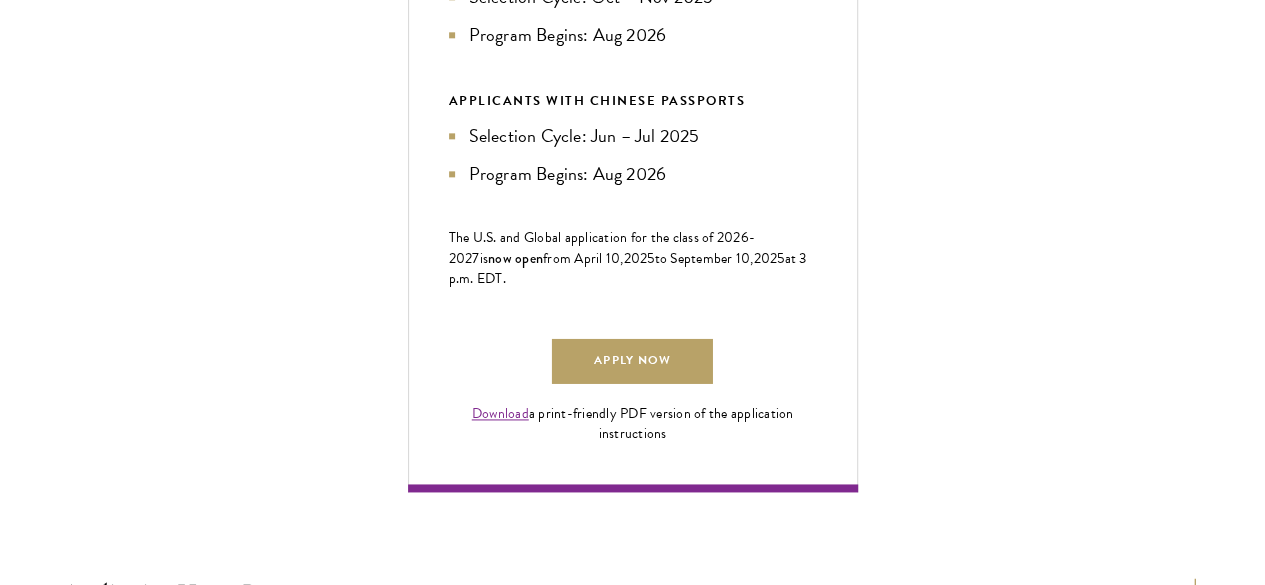 click on "Recommendations" at bounding box center (633, 1321) 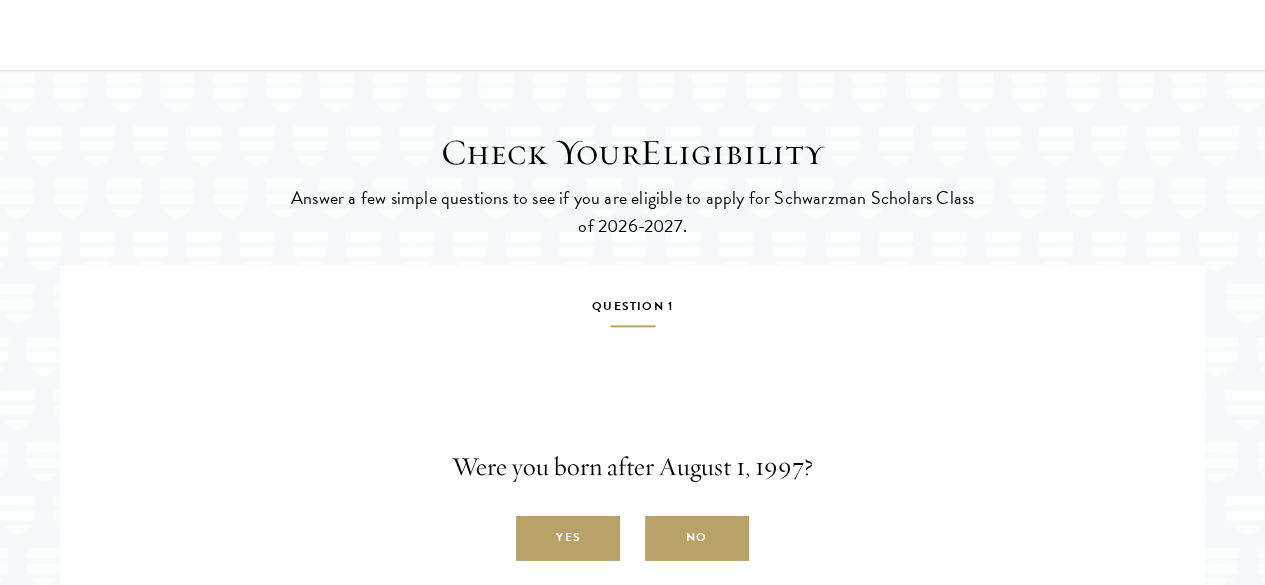 scroll, scrollTop: 4823, scrollLeft: 0, axis: vertical 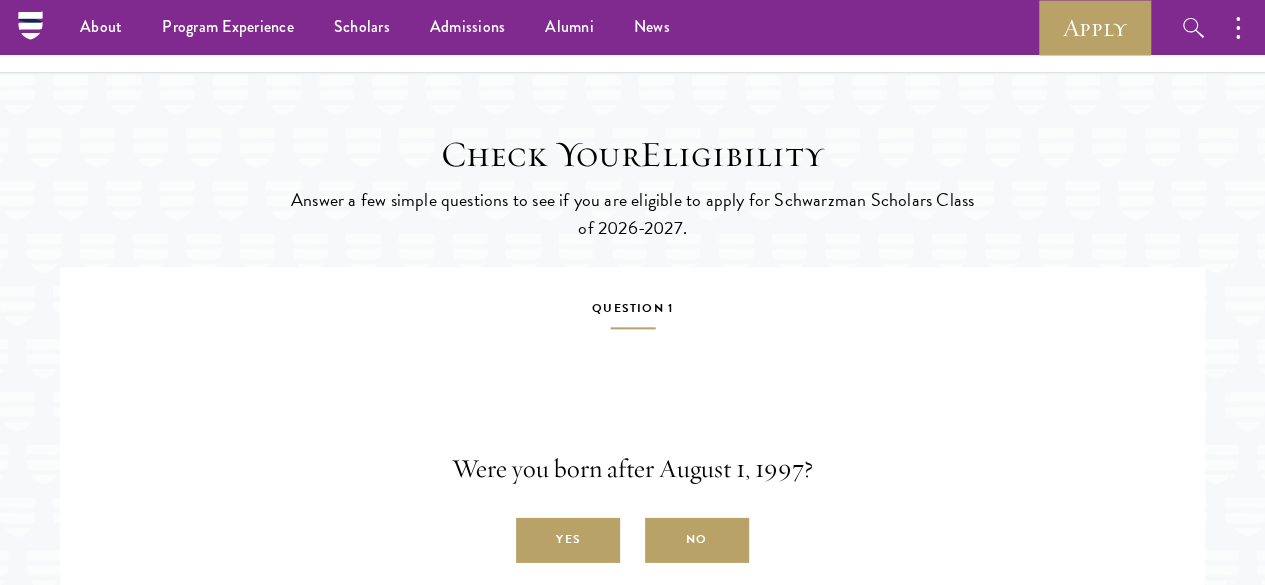 click on "Application Overview" at bounding box center (263, 1294) 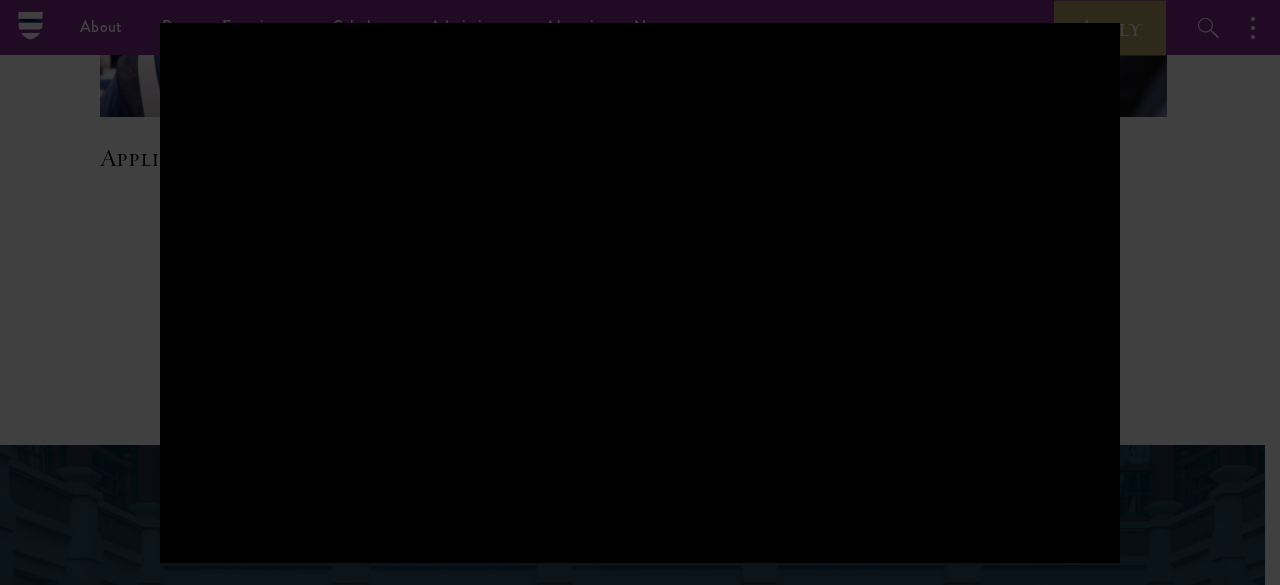 click at bounding box center [640, 292] 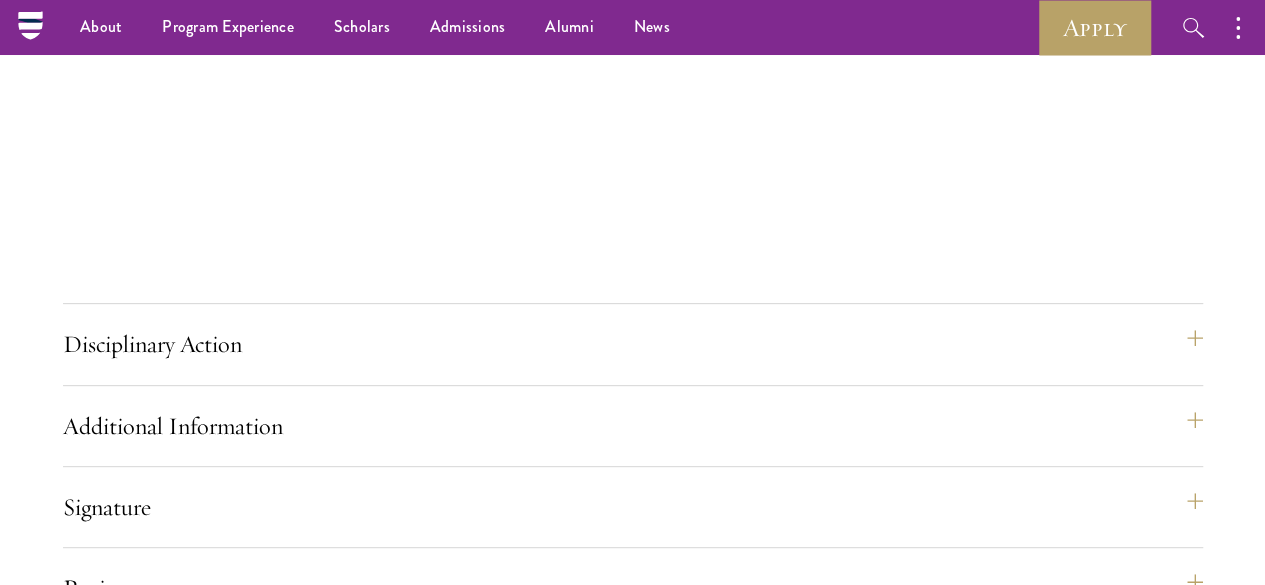 scroll, scrollTop: 3982, scrollLeft: 0, axis: vertical 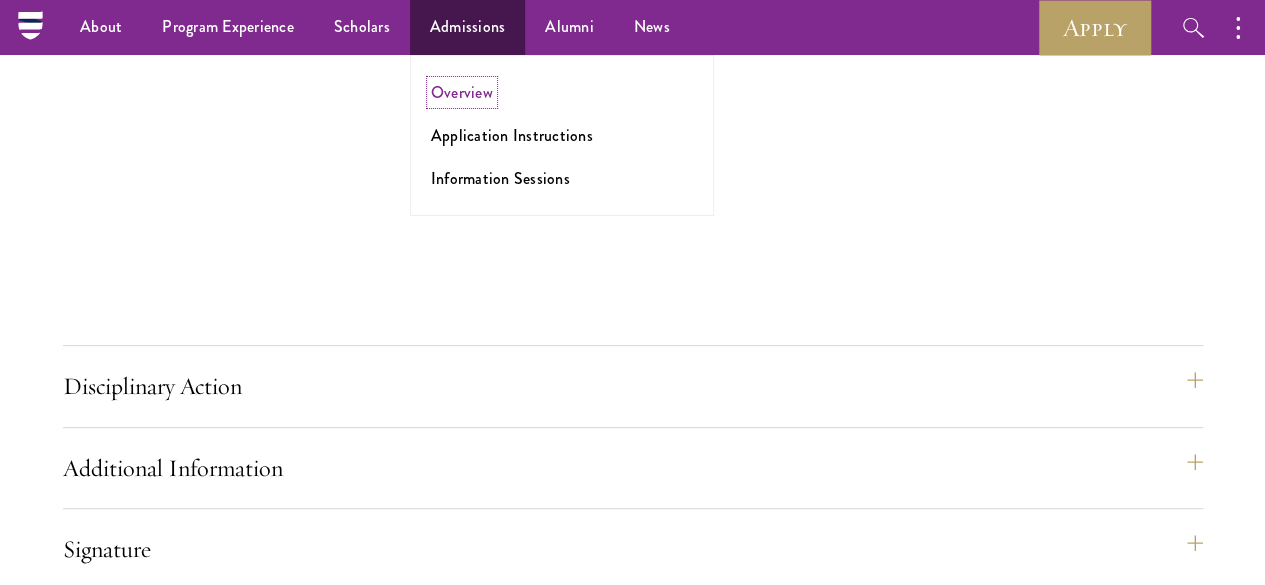 click on "Overview" at bounding box center [462, 92] 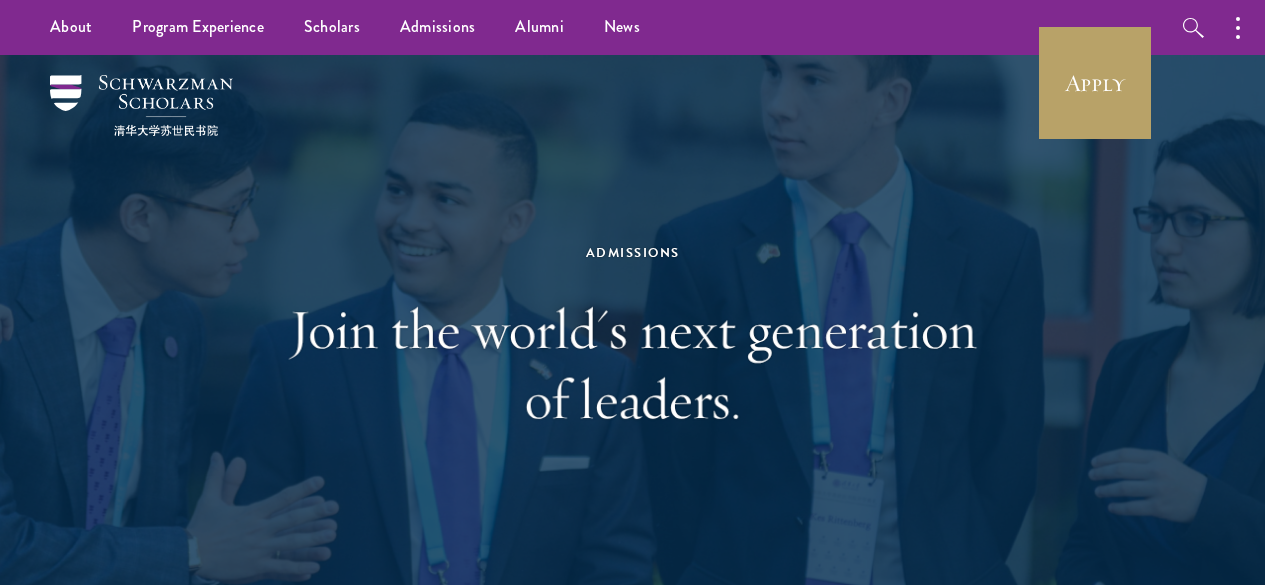 scroll, scrollTop: 93, scrollLeft: 0, axis: vertical 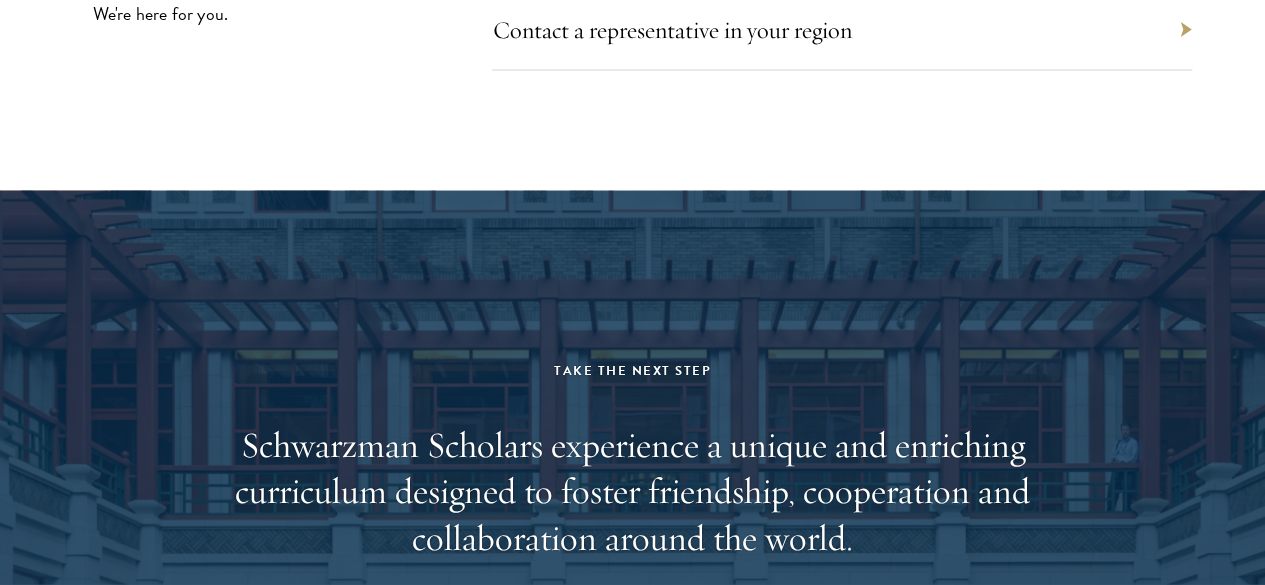 click on "Find answers to frequently asked questions" at bounding box center (688, -51) 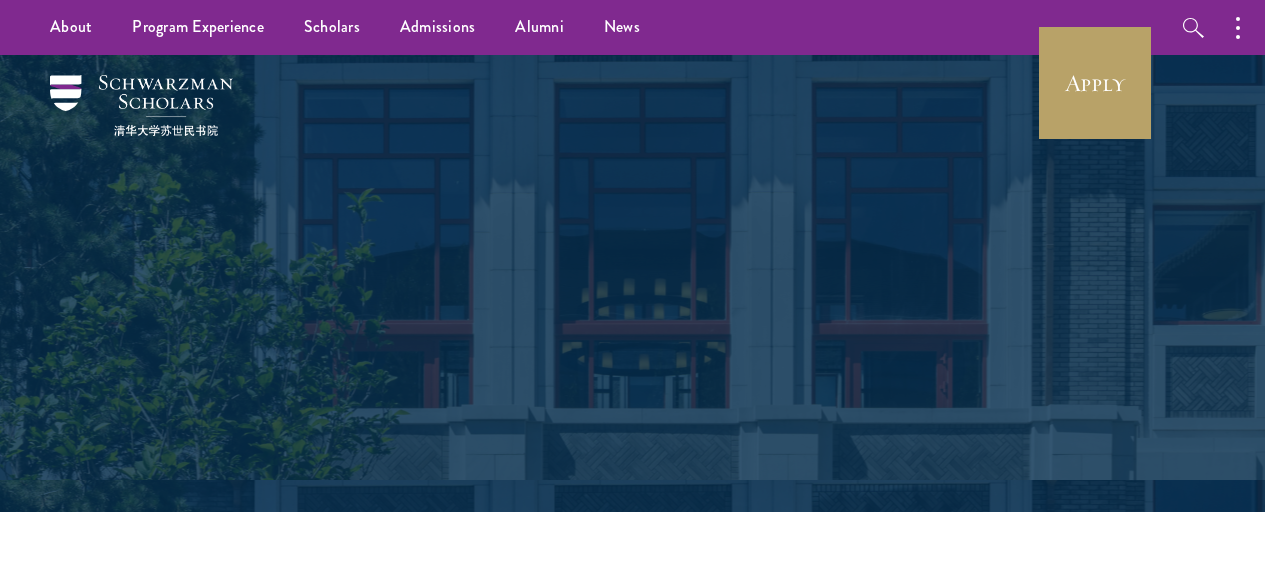 scroll, scrollTop: 0, scrollLeft: 0, axis: both 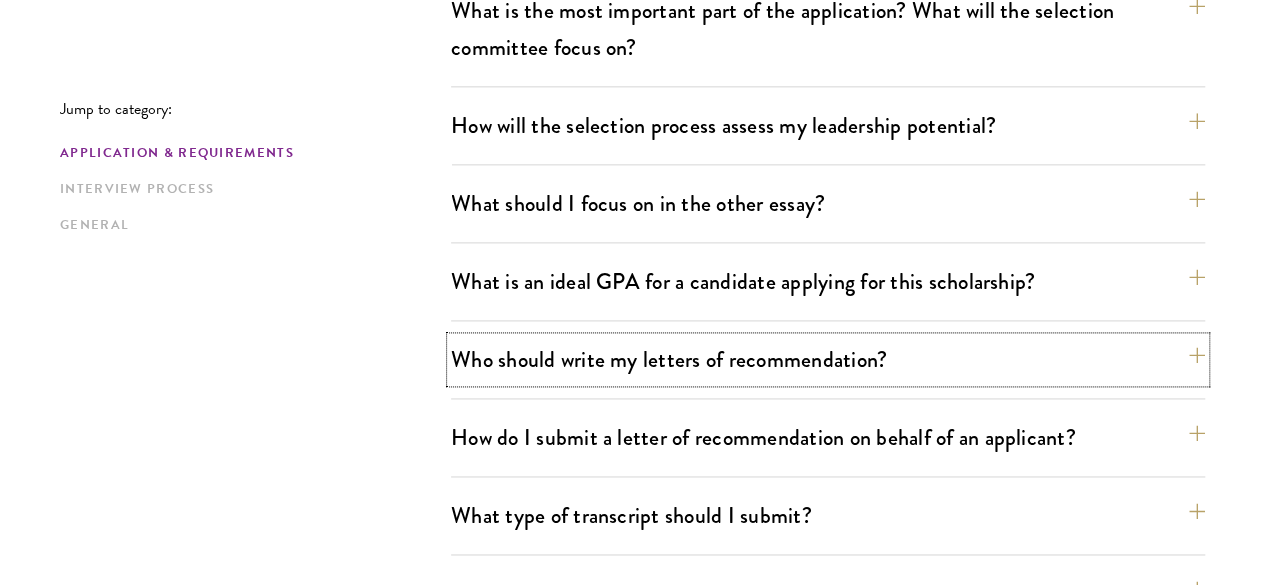 click on "Who should write my letters of recommendation?" at bounding box center (828, 359) 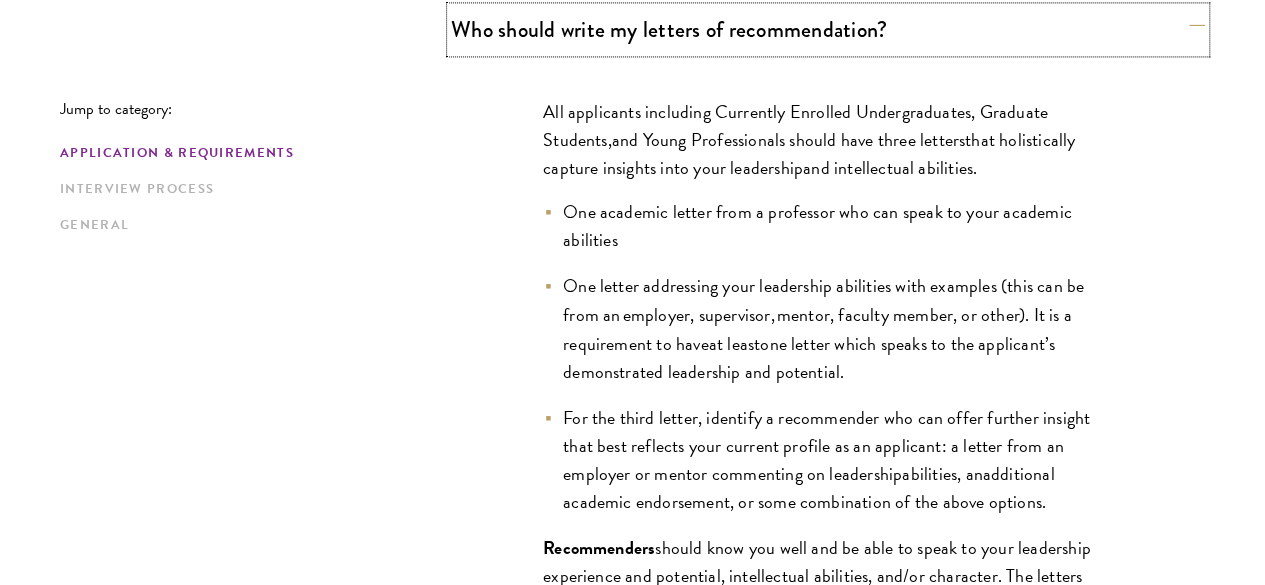 scroll, scrollTop: 1586, scrollLeft: 0, axis: vertical 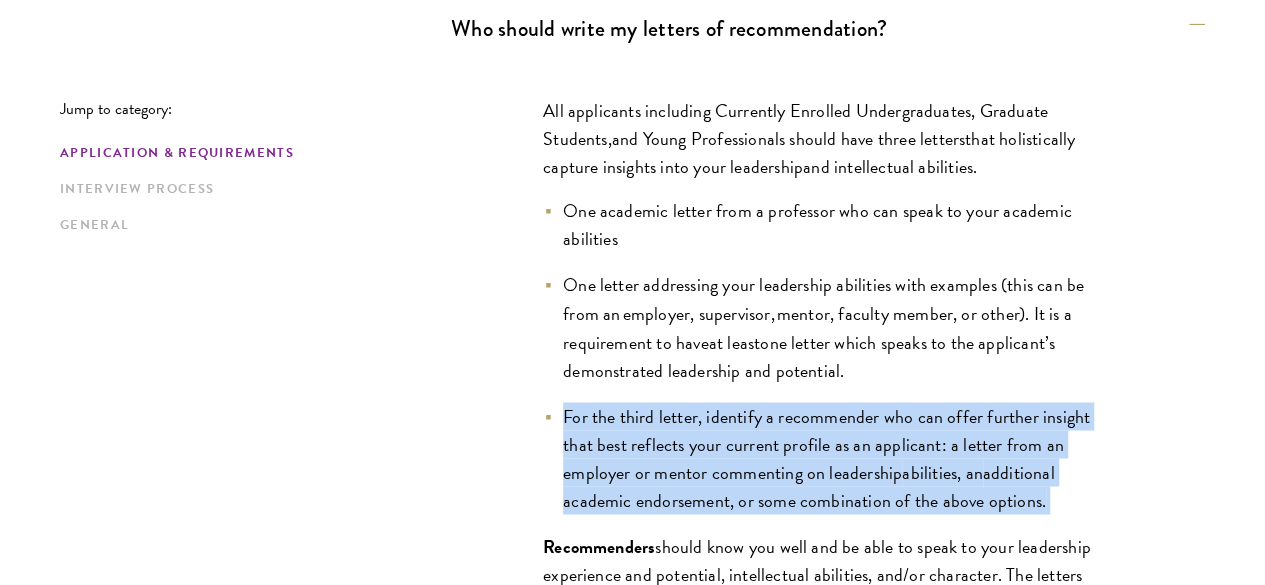 drag, startPoint x: 549, startPoint y: 324, endPoint x: 655, endPoint y: 437, distance: 154.93547 